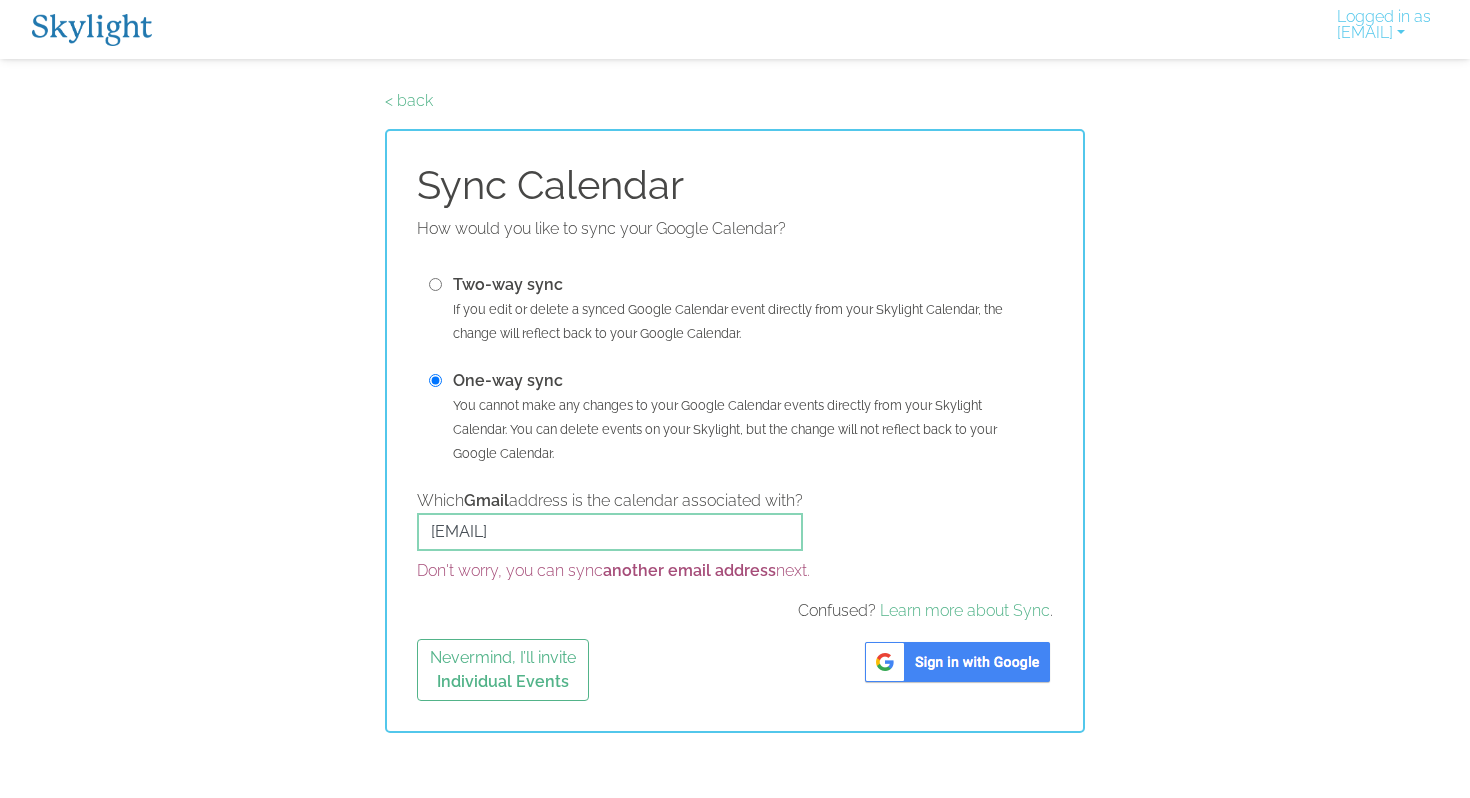 scroll, scrollTop: 0, scrollLeft: 0, axis: both 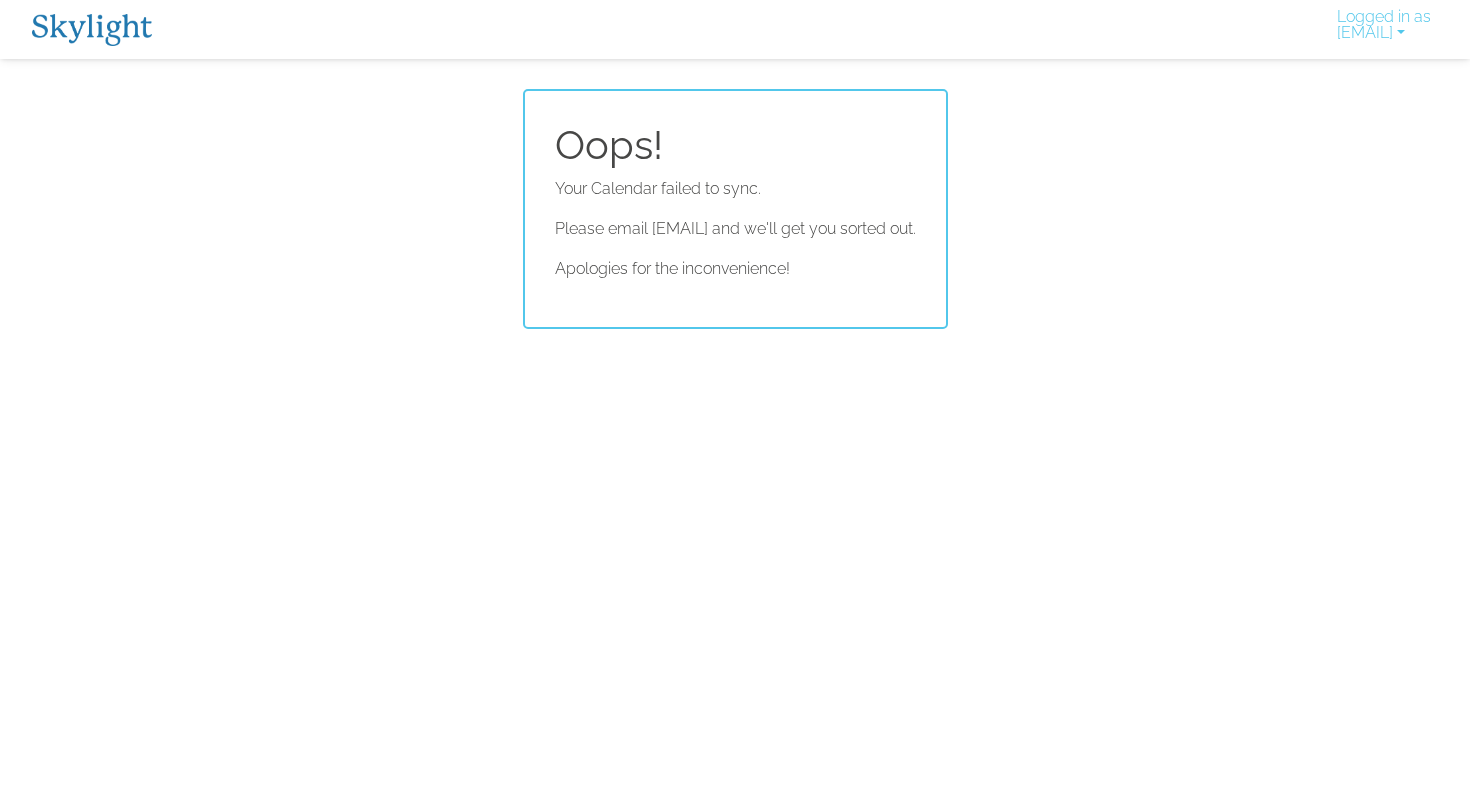 click at bounding box center (92, 30) 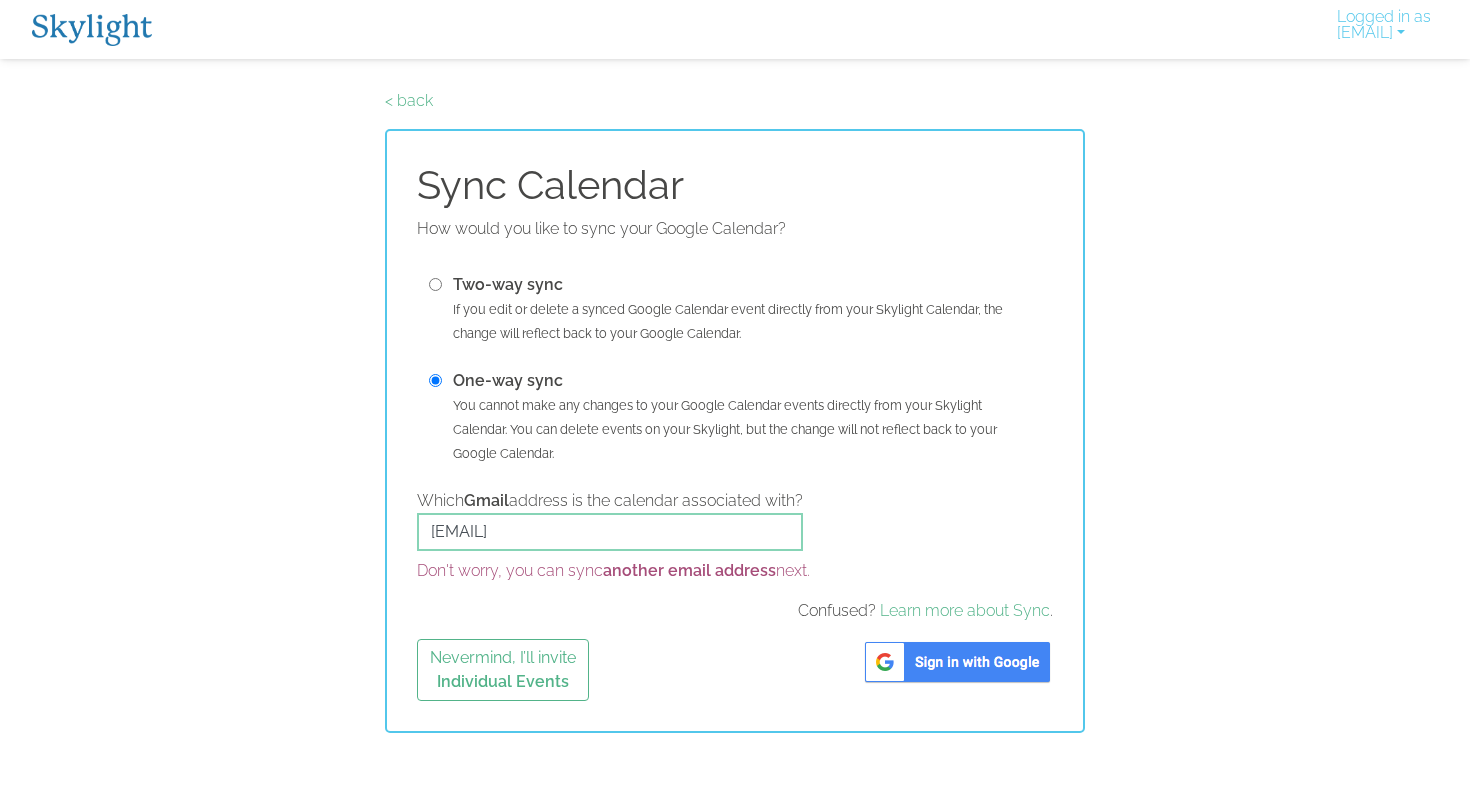 scroll, scrollTop: 0, scrollLeft: 0, axis: both 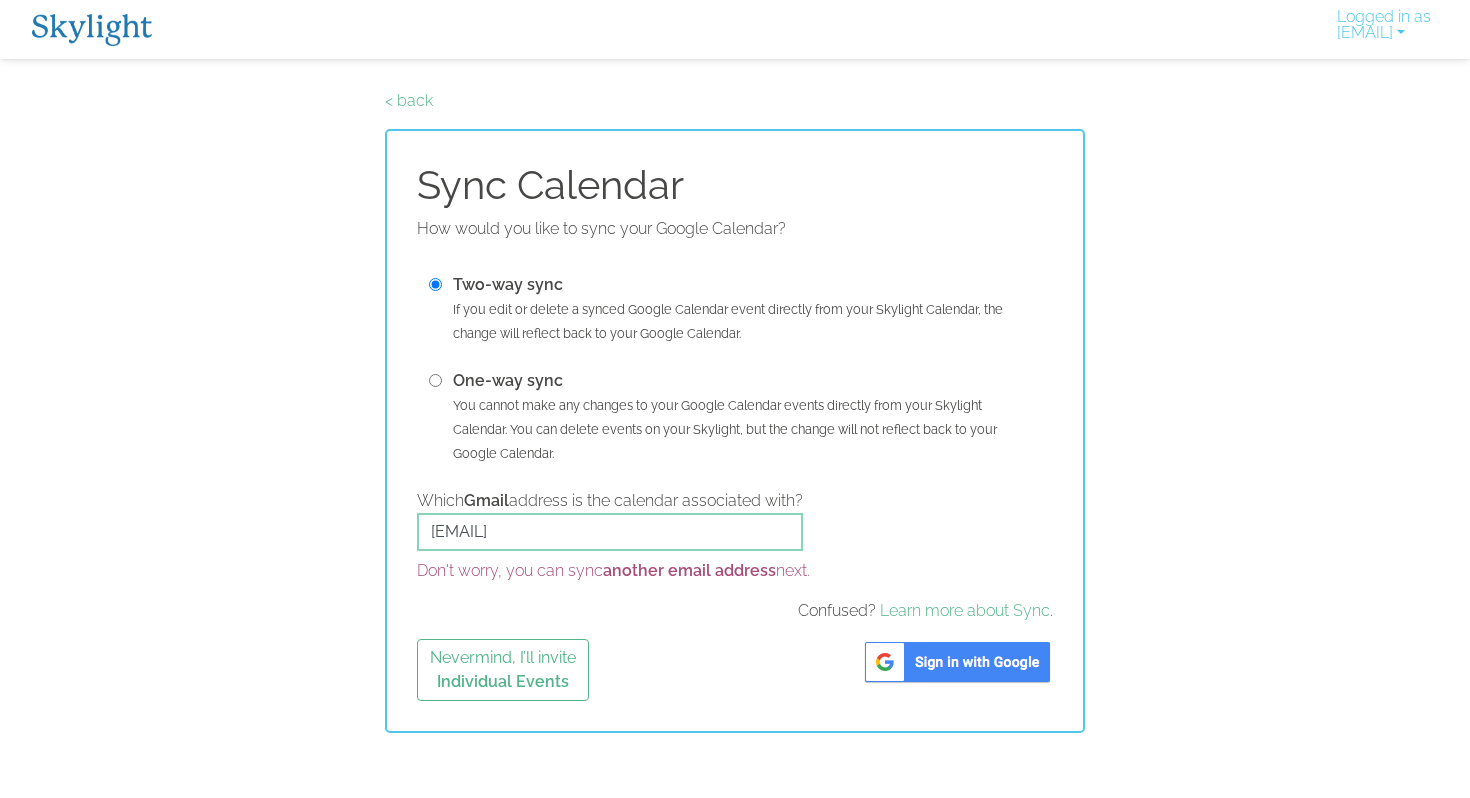 click at bounding box center (957, 662) 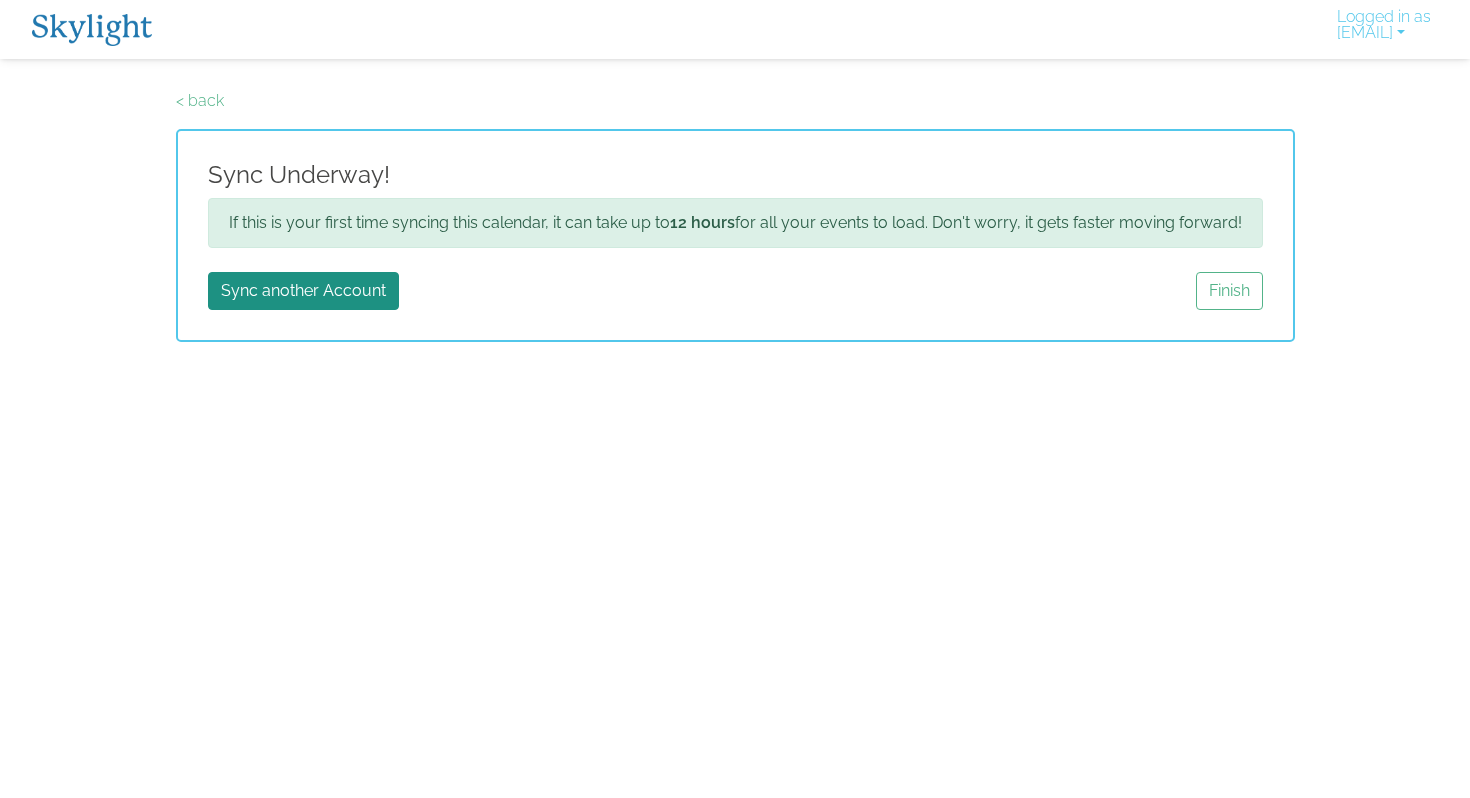 scroll, scrollTop: 0, scrollLeft: 0, axis: both 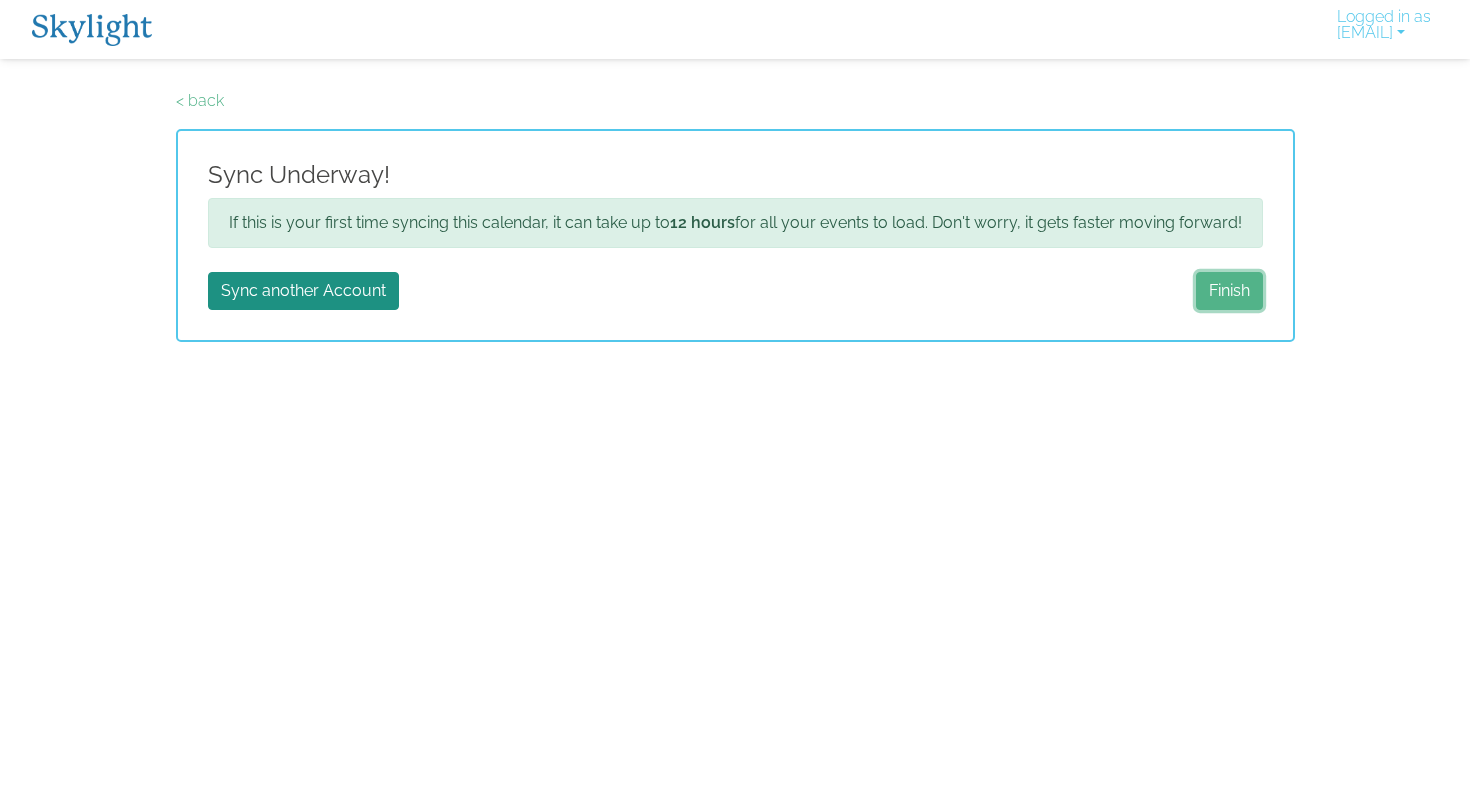 click on "Finish" at bounding box center [1229, 291] 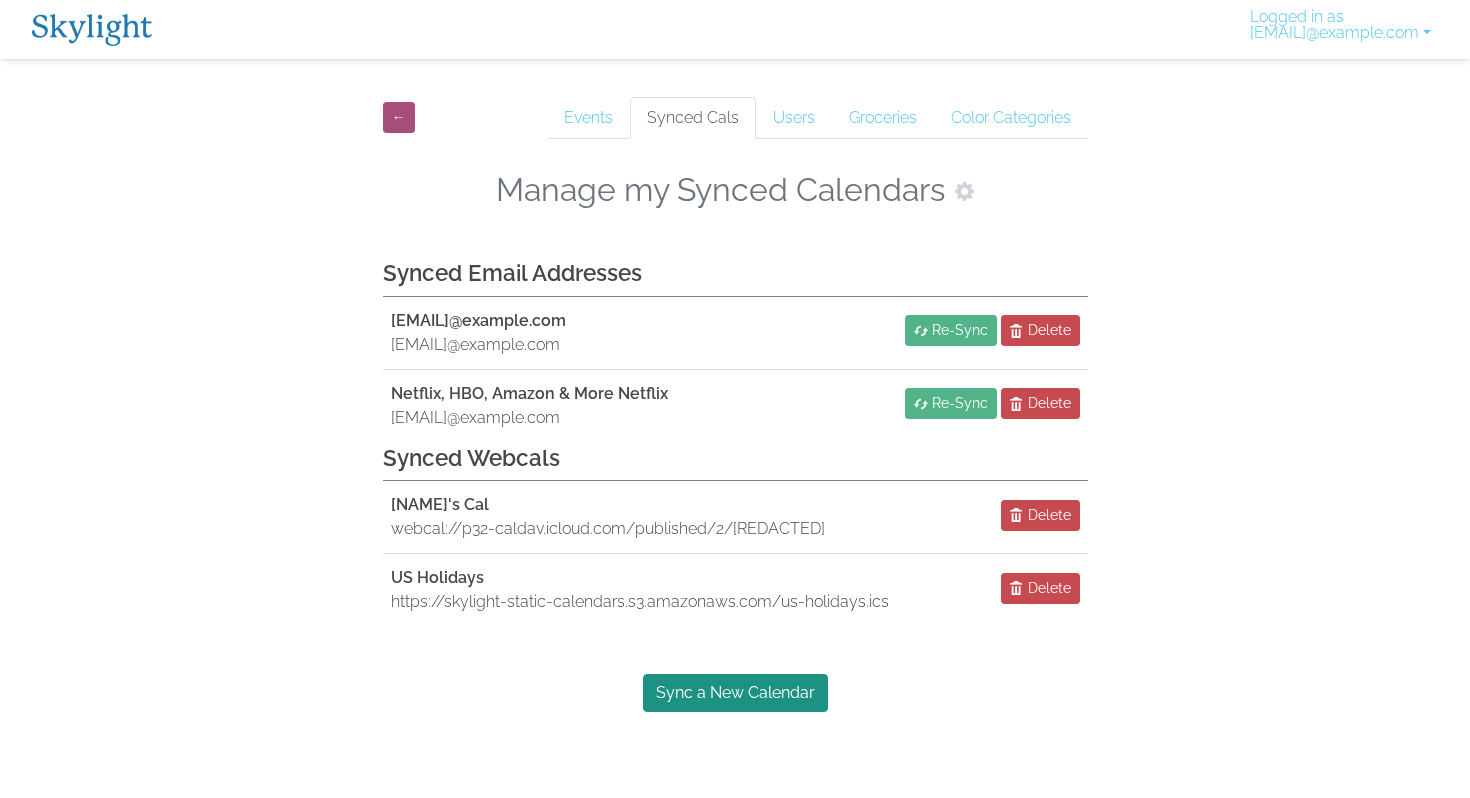 scroll, scrollTop: 0, scrollLeft: 0, axis: both 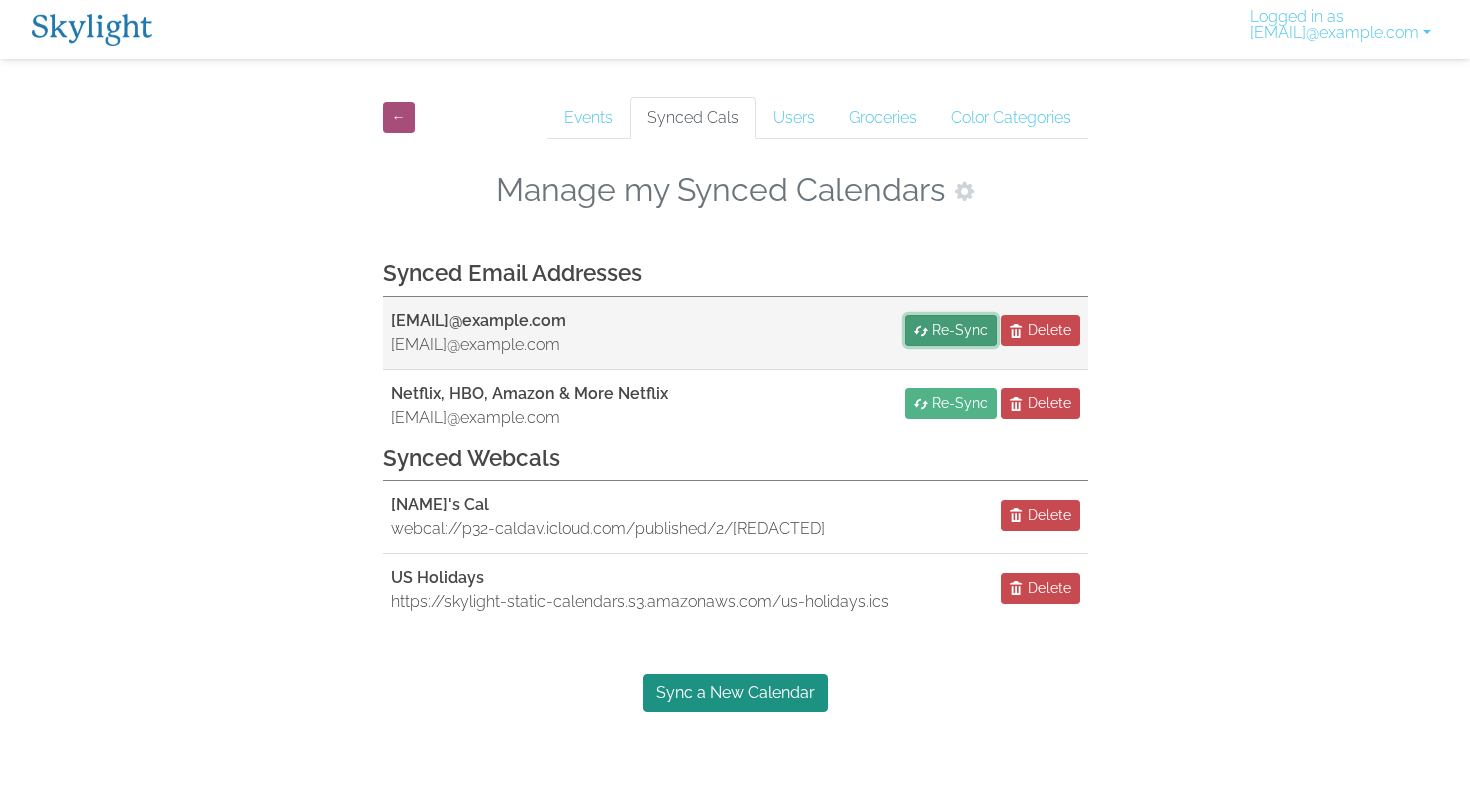 click on "Re-Sync" at bounding box center [960, 330] 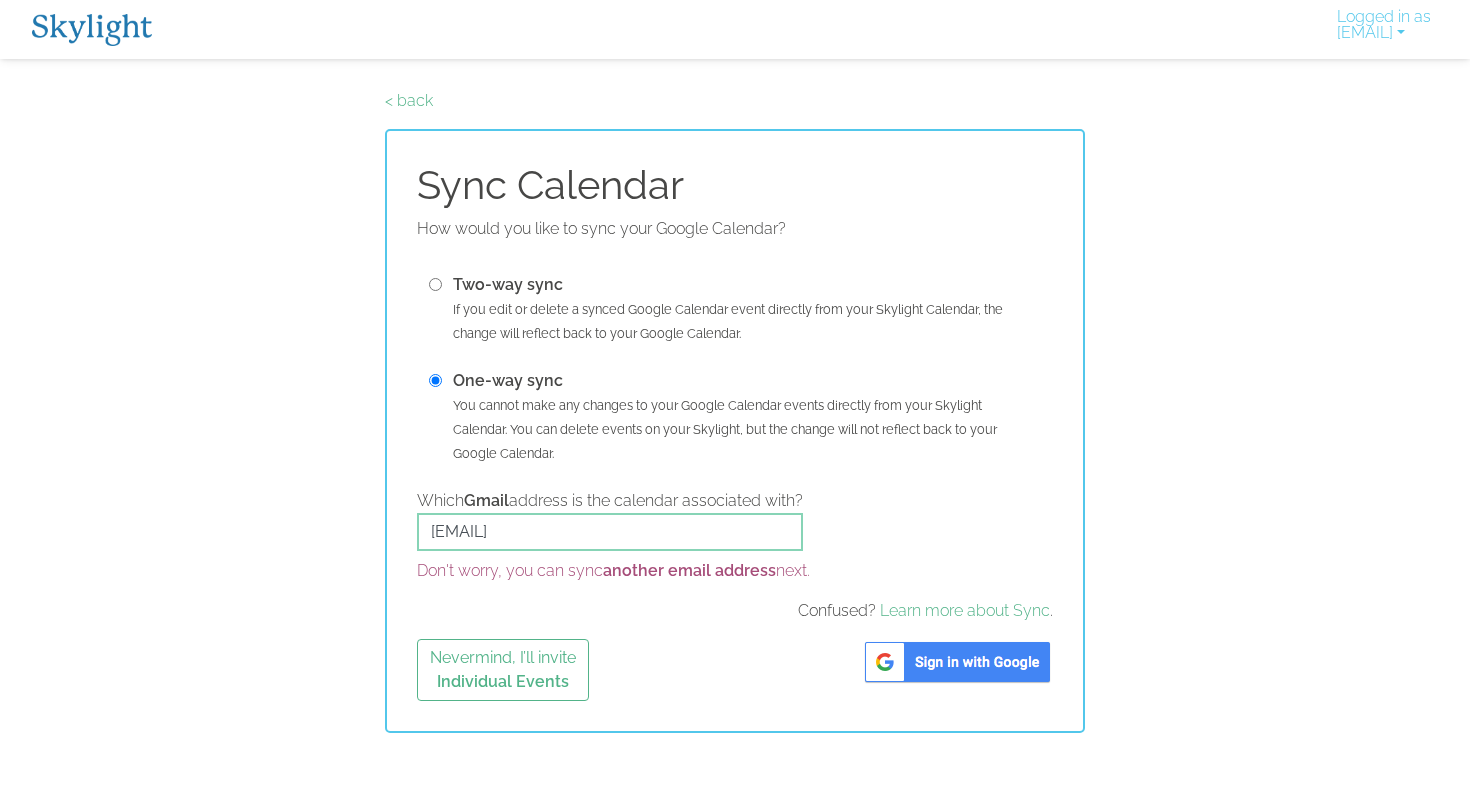 scroll, scrollTop: 0, scrollLeft: 0, axis: both 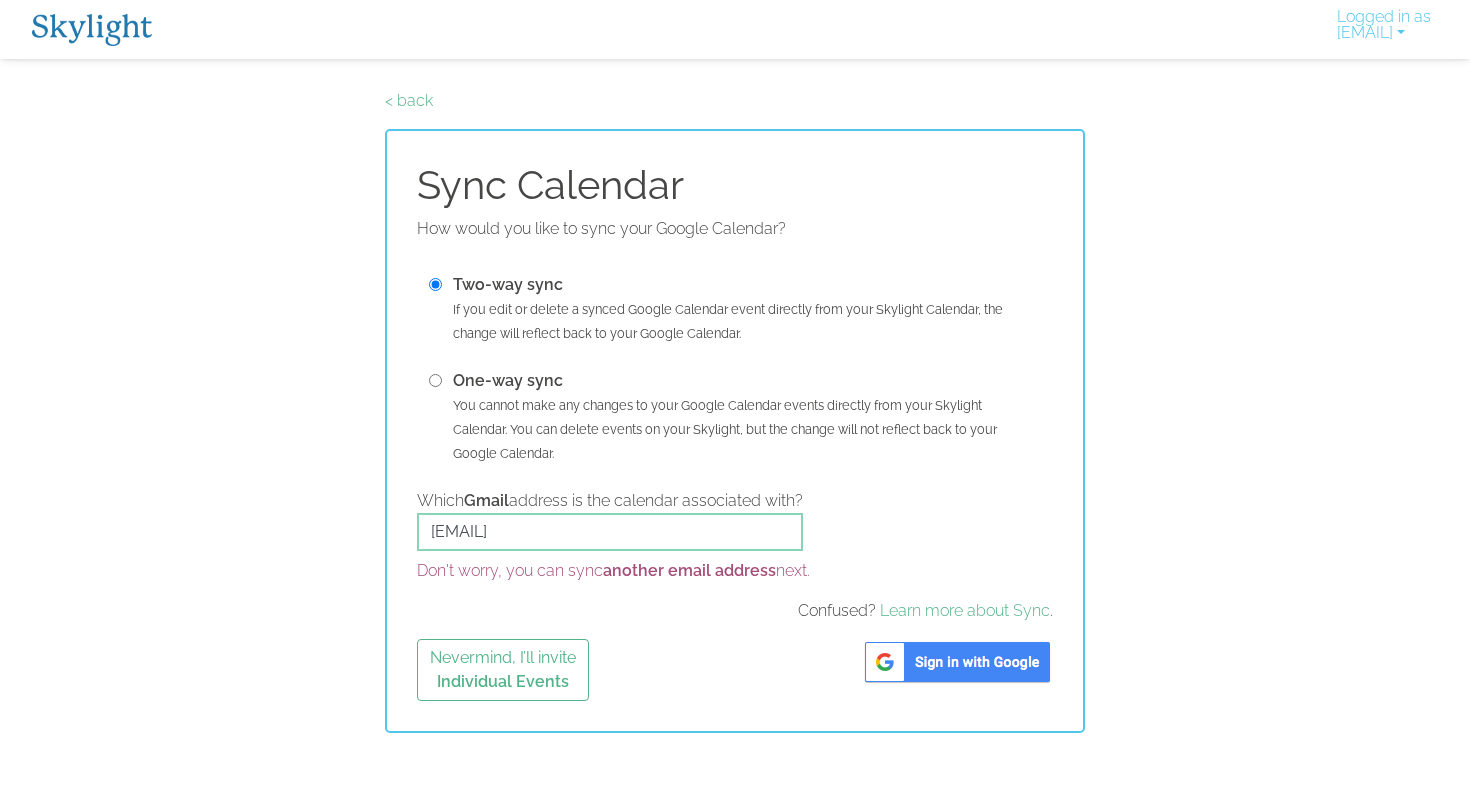 click at bounding box center [957, 662] 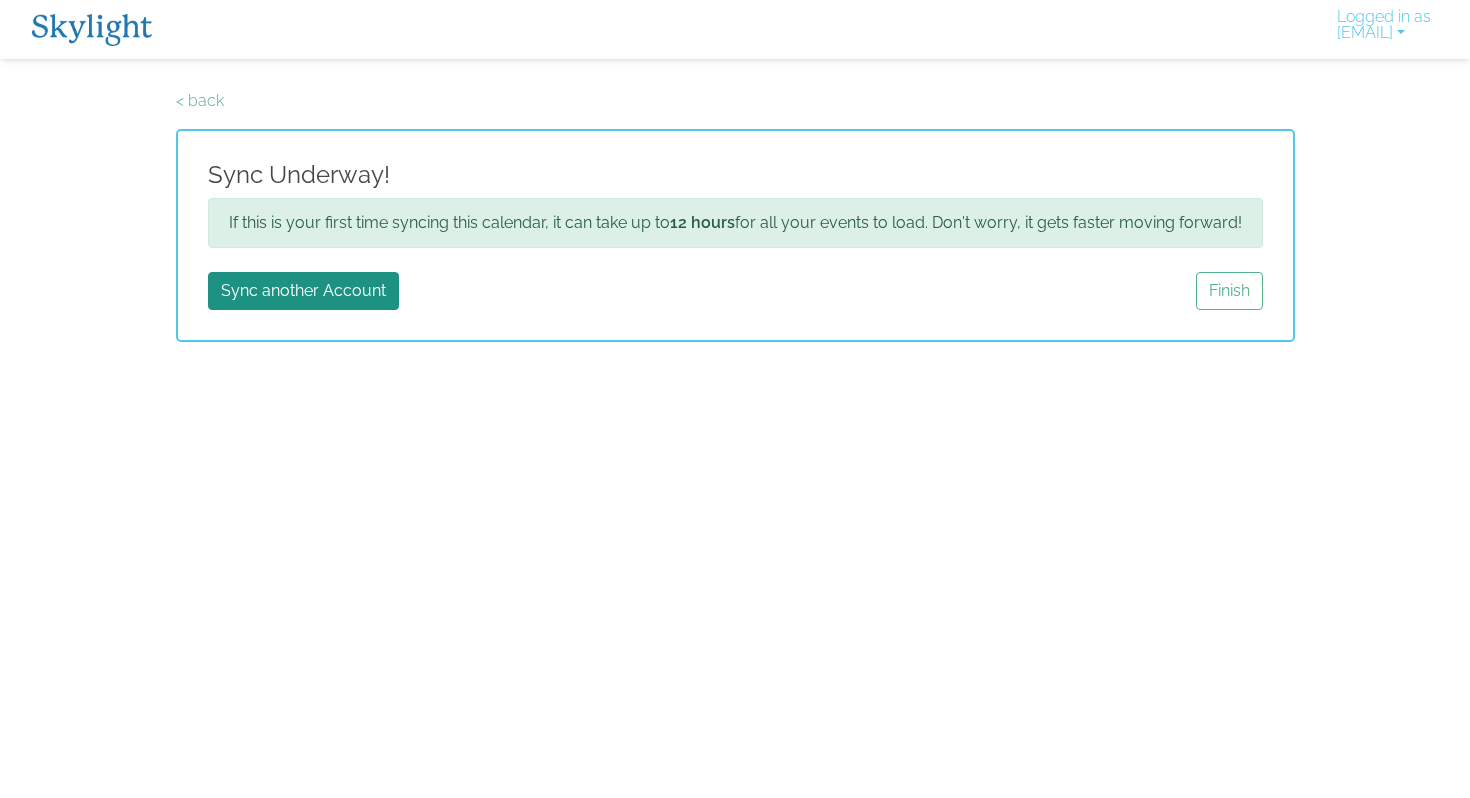 scroll, scrollTop: 0, scrollLeft: 0, axis: both 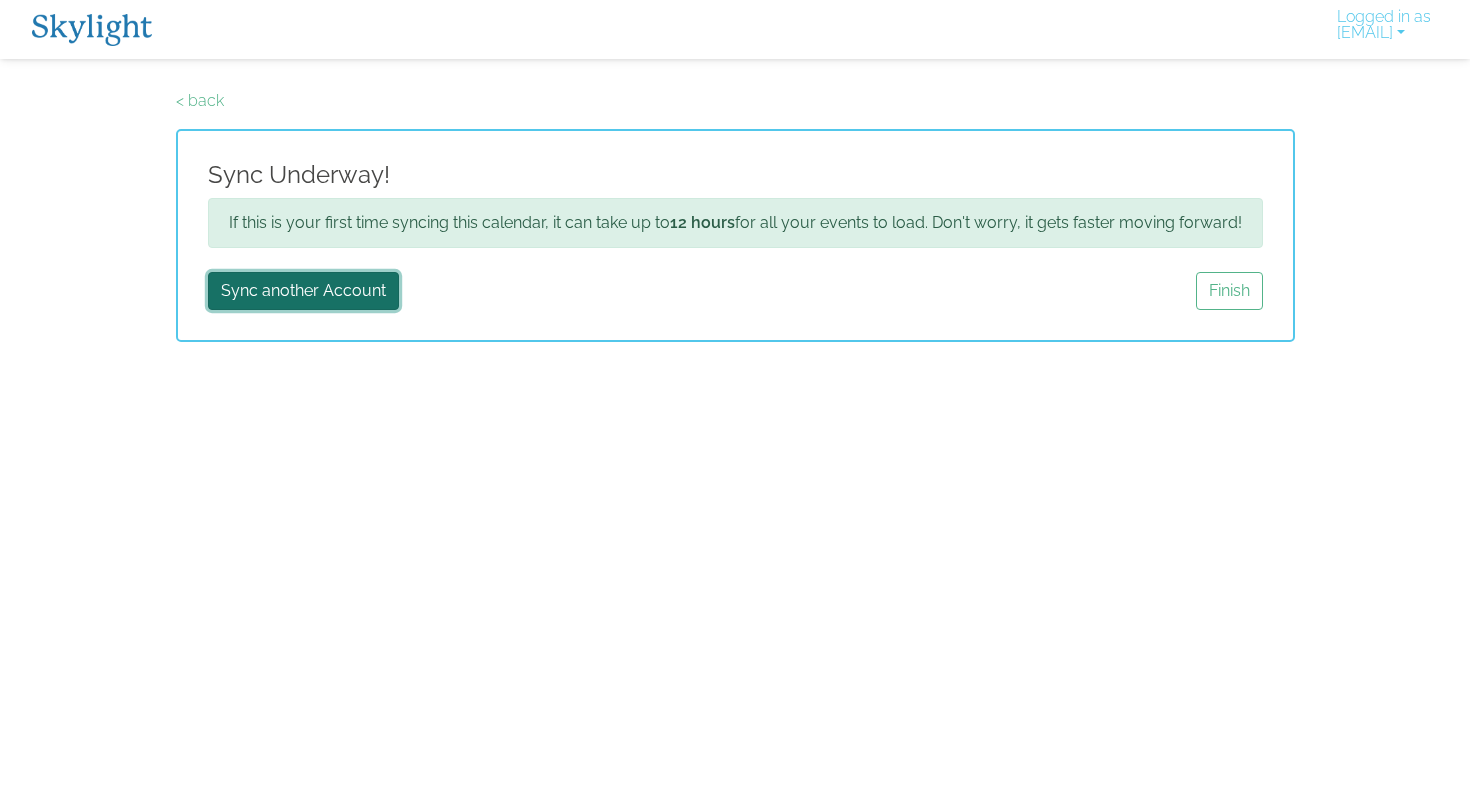 click on "Sync another Account" at bounding box center [303, 291] 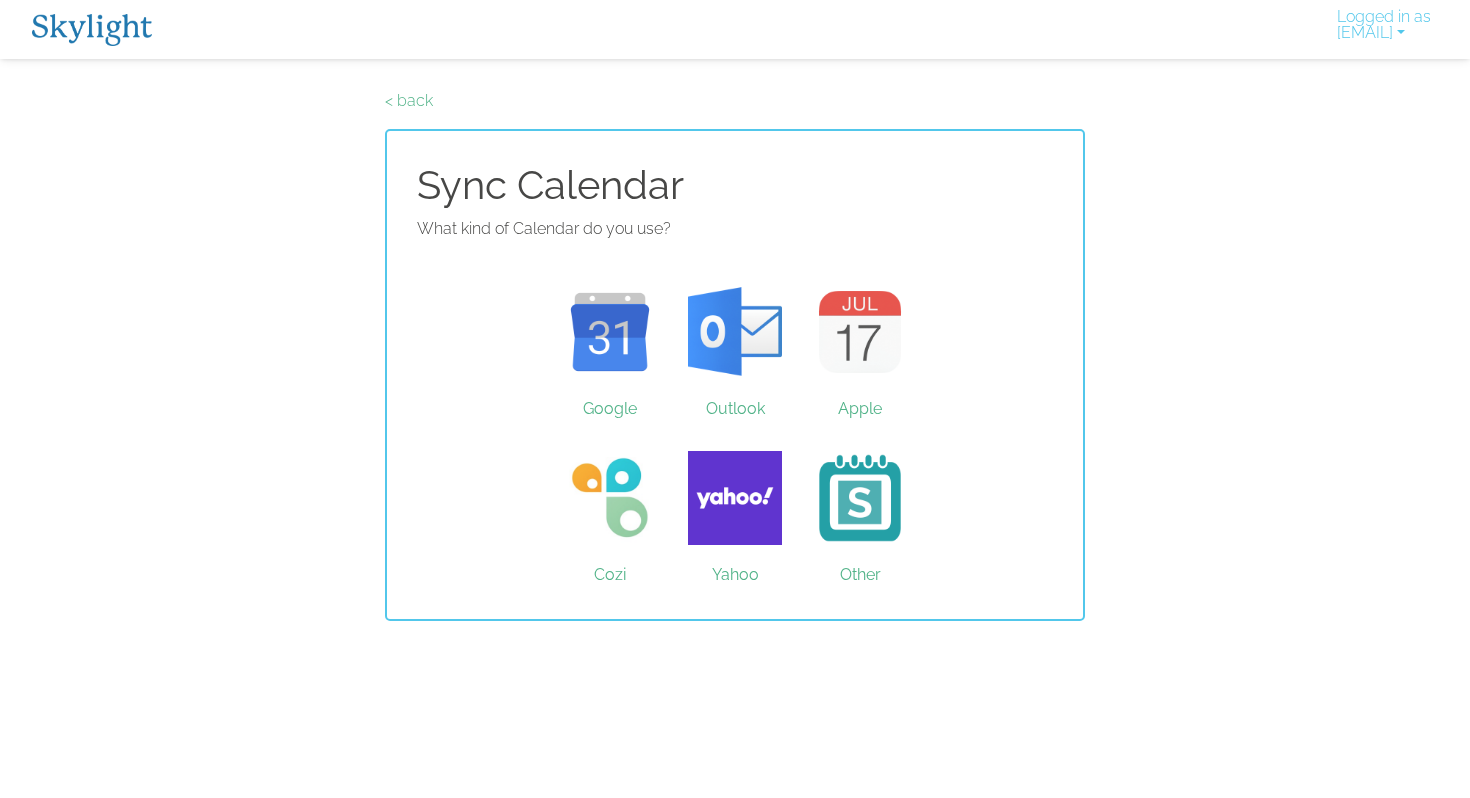 scroll, scrollTop: 0, scrollLeft: 0, axis: both 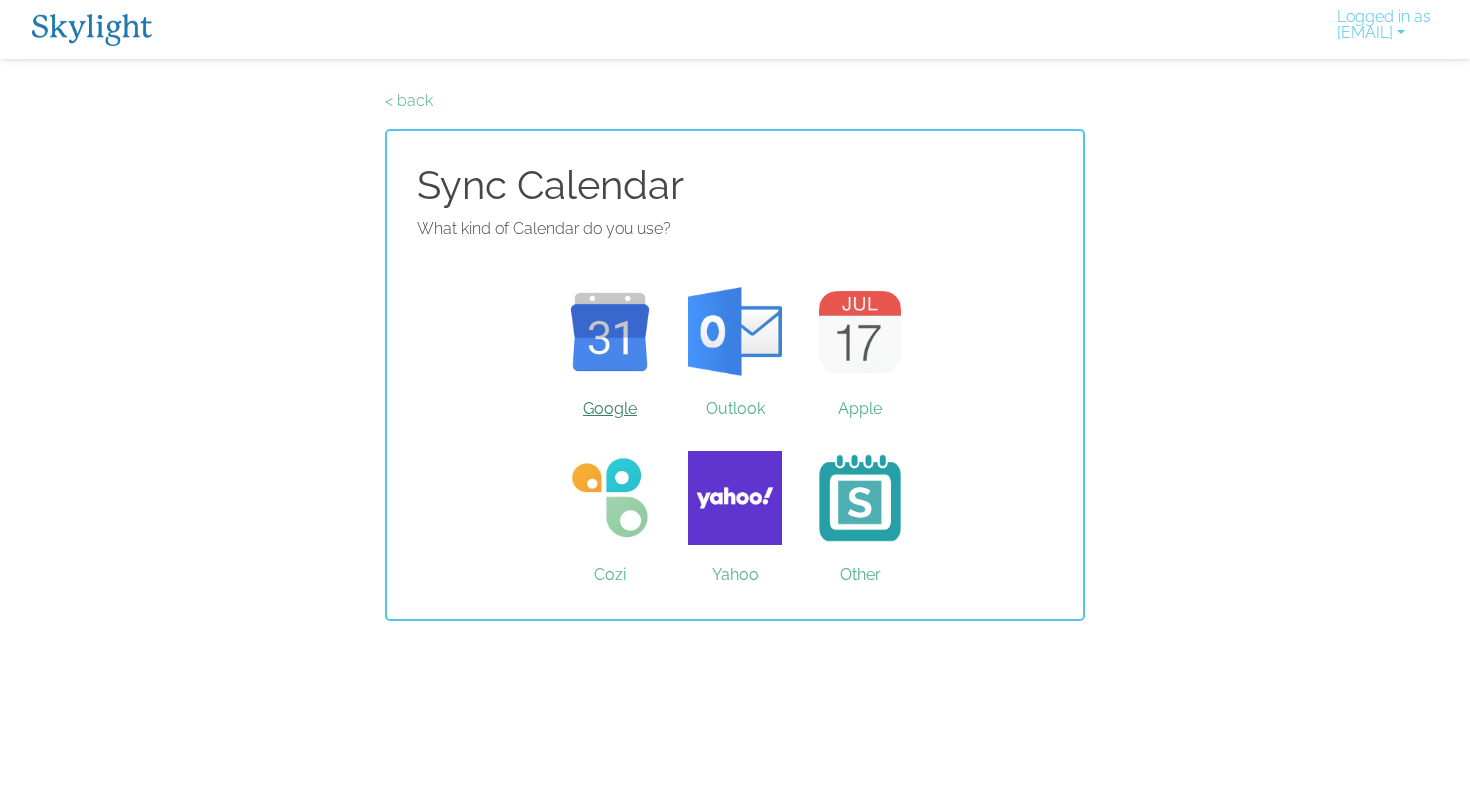 click on "Google" at bounding box center [610, 332] 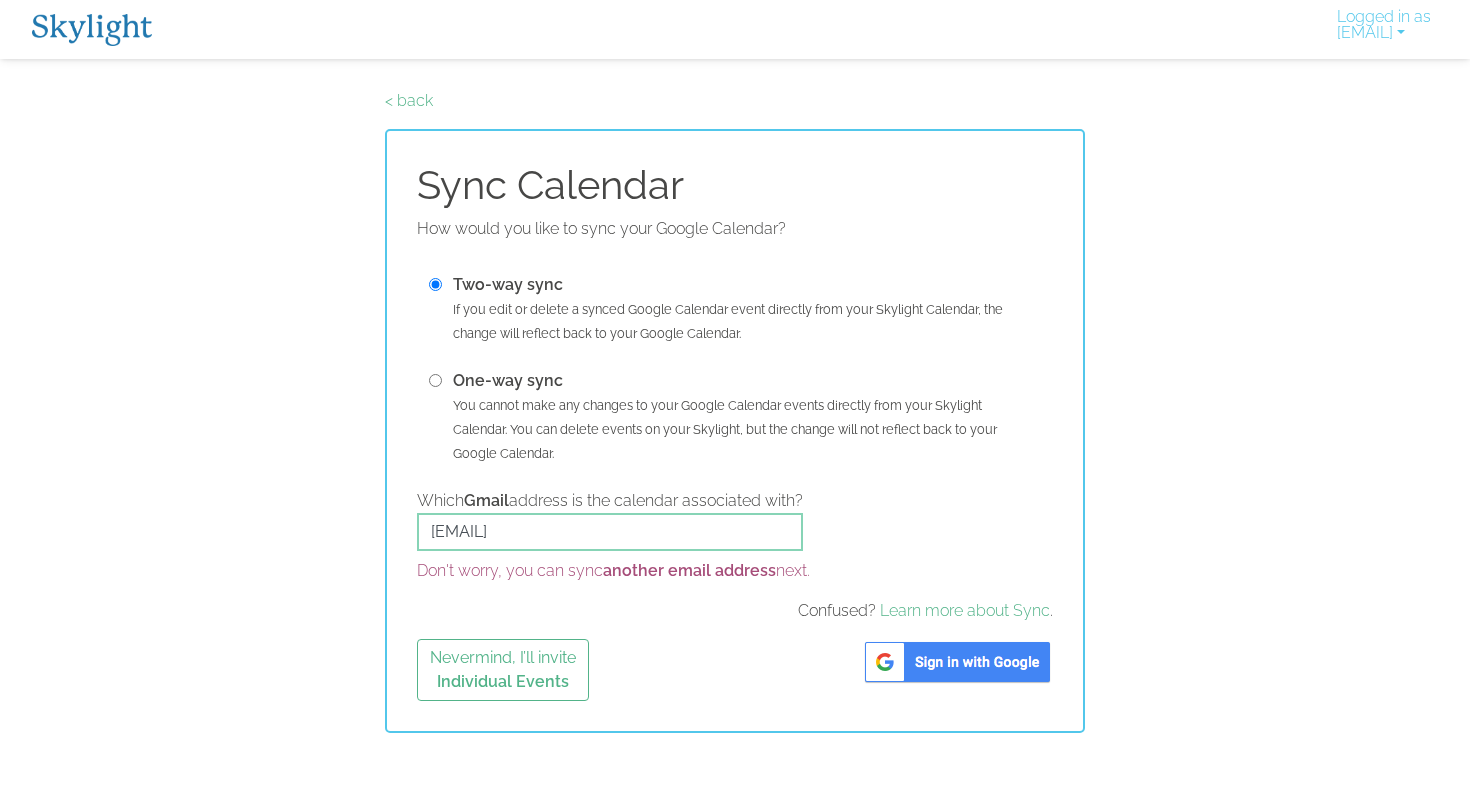 click at bounding box center [957, 662] 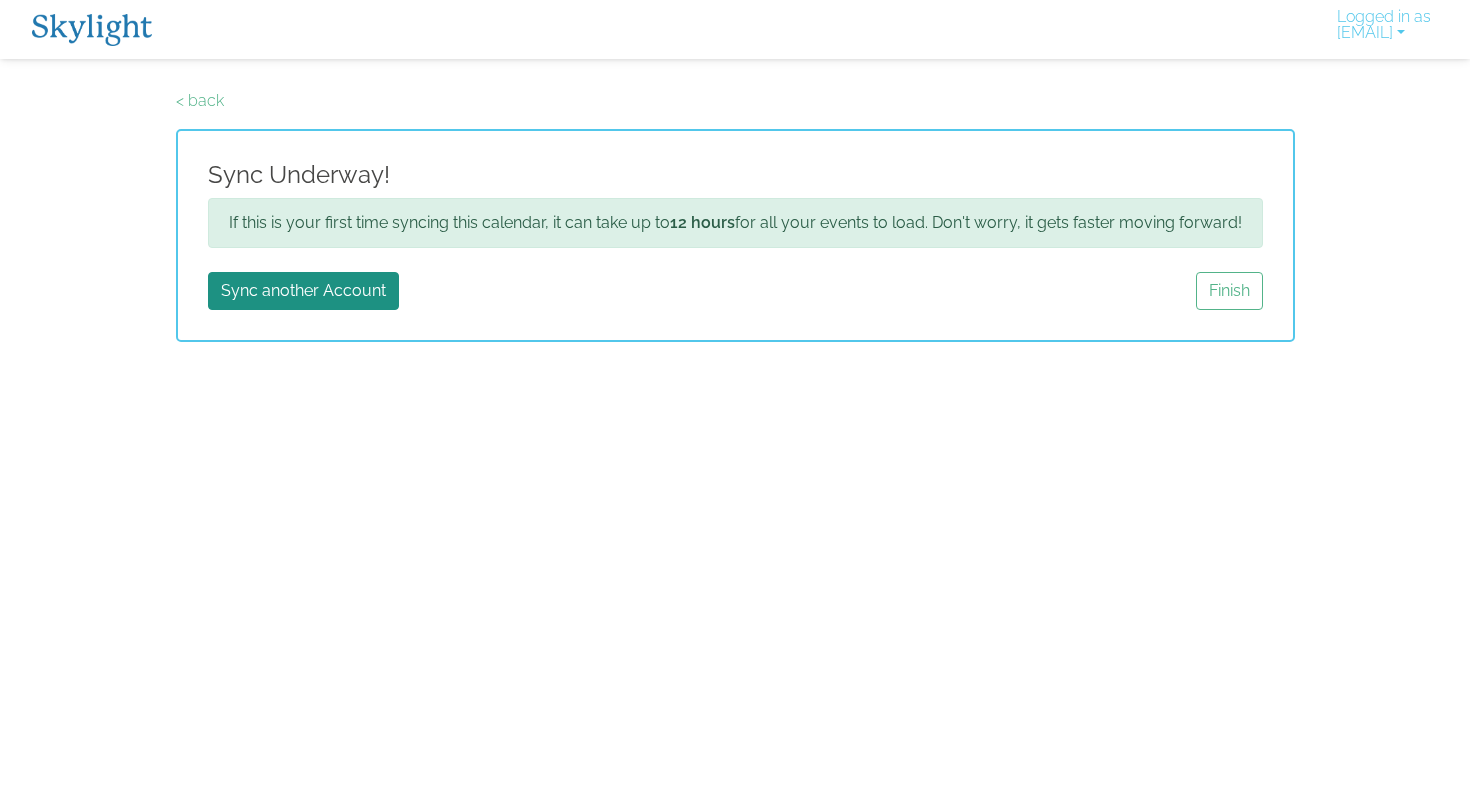 scroll, scrollTop: 0, scrollLeft: 0, axis: both 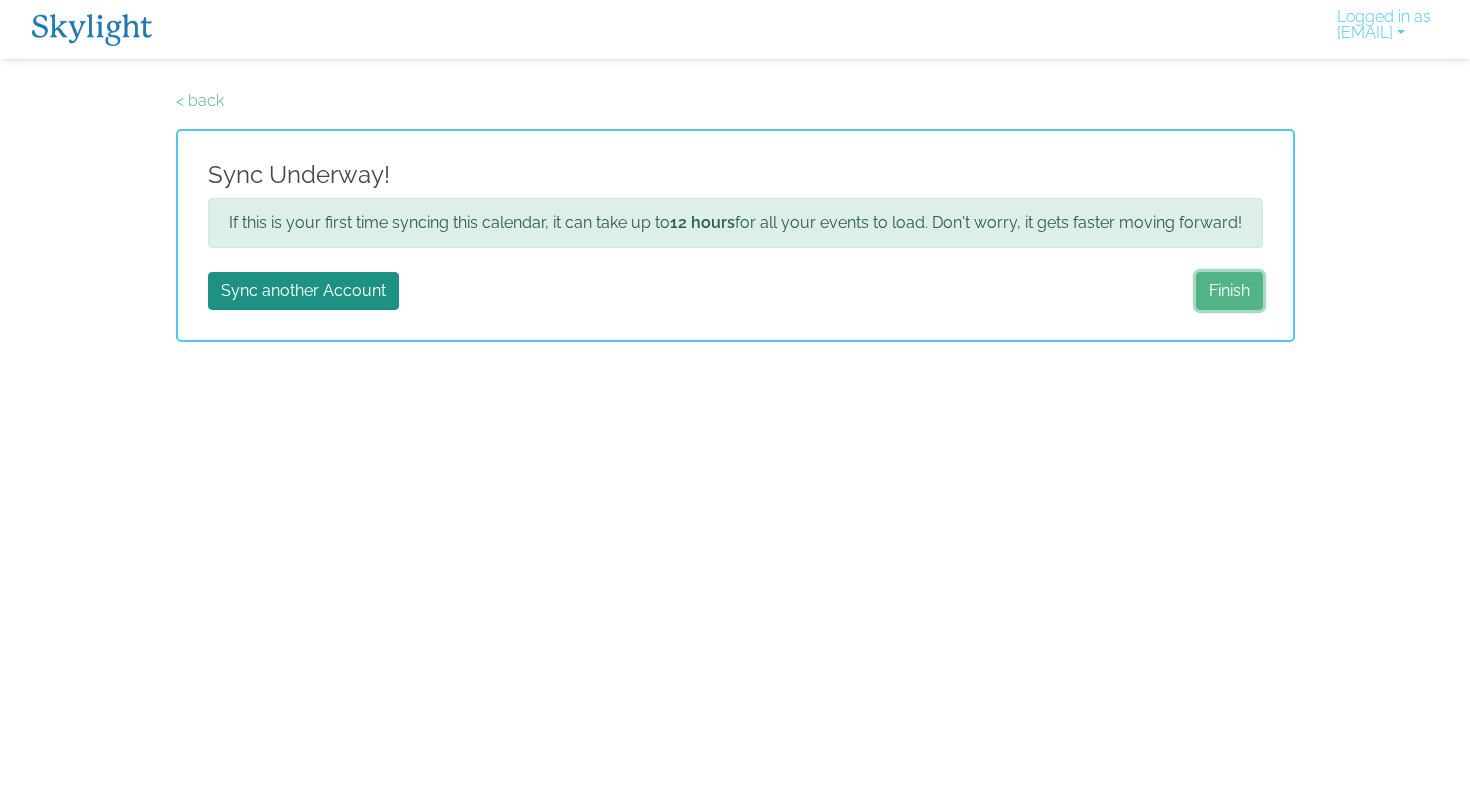 click on "Finish" at bounding box center [1229, 291] 